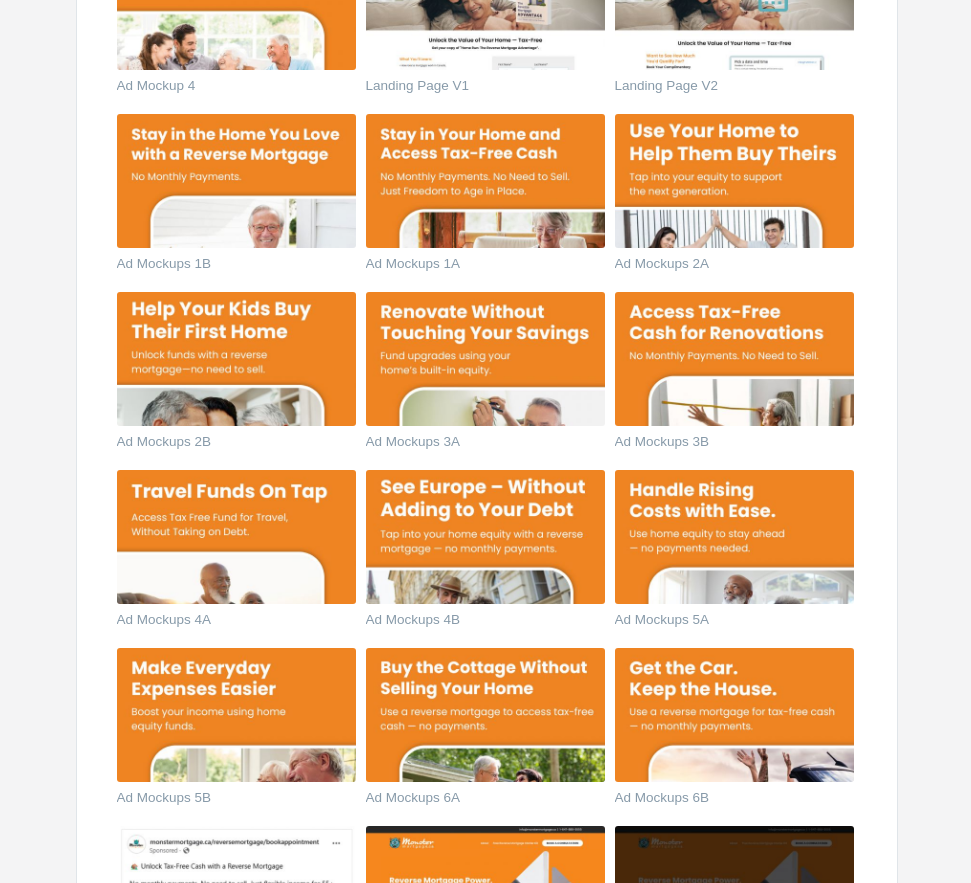 scroll, scrollTop: 900, scrollLeft: 0, axis: vertical 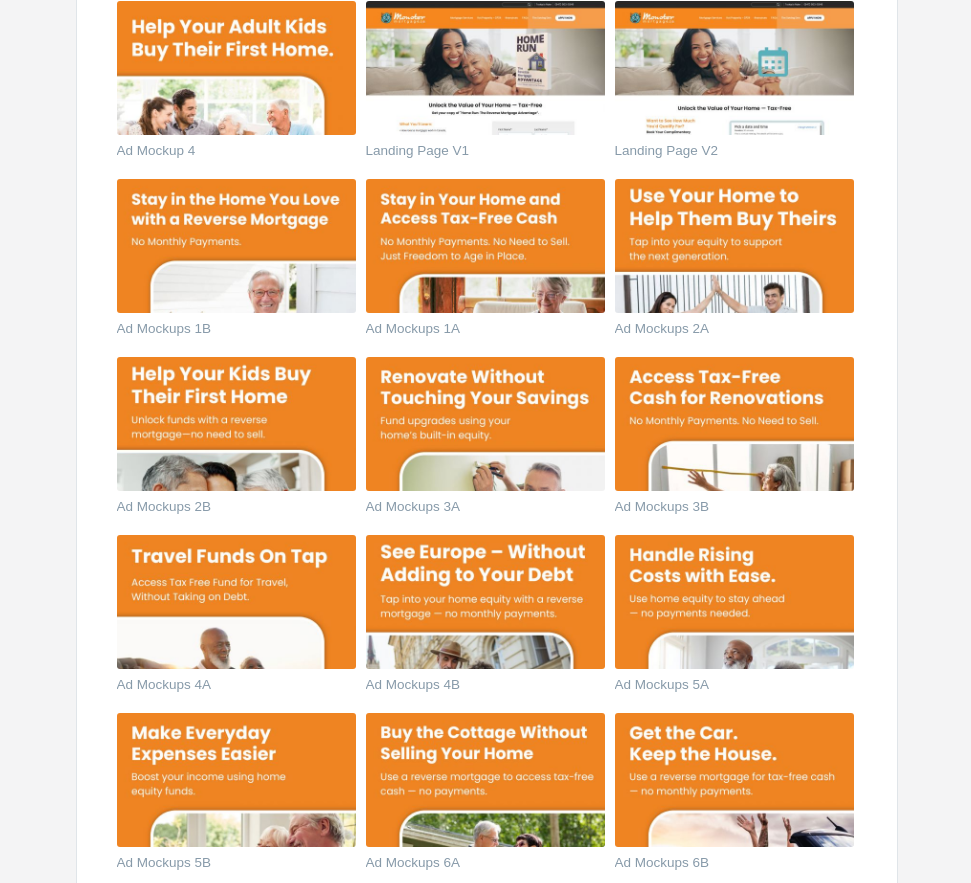 click on "Monster Reverse Mortgage
Add a comment
Ad Mockup 2
Ad Mockup 1
Ad Mockup 3
Screen Video
Ad Mockup 4
Landing Page
Ad Mockup 1
Ad Mockup 2
Ad Mockup 3
Ad Mockup 4
Landing Page V1
Landing Page V2
Ad Mockups 1B
Ad Mockups 1A
Ad Mockups 2A" at bounding box center [485, 945] 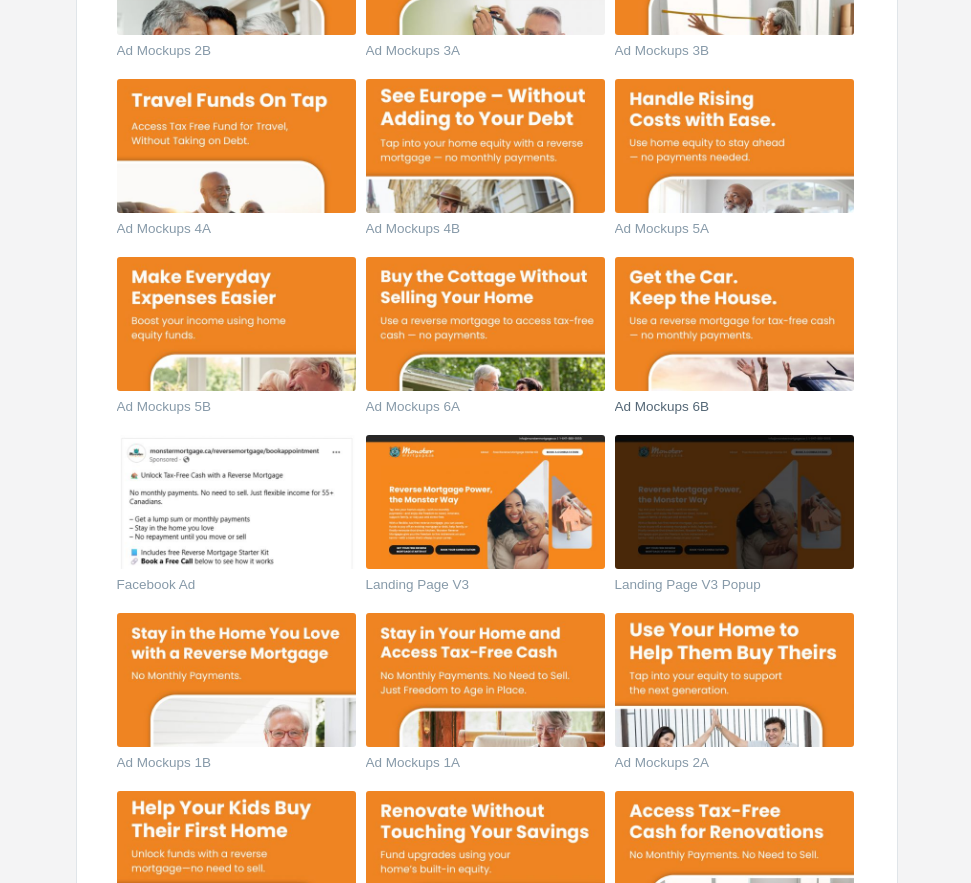 scroll, scrollTop: 1500, scrollLeft: 0, axis: vertical 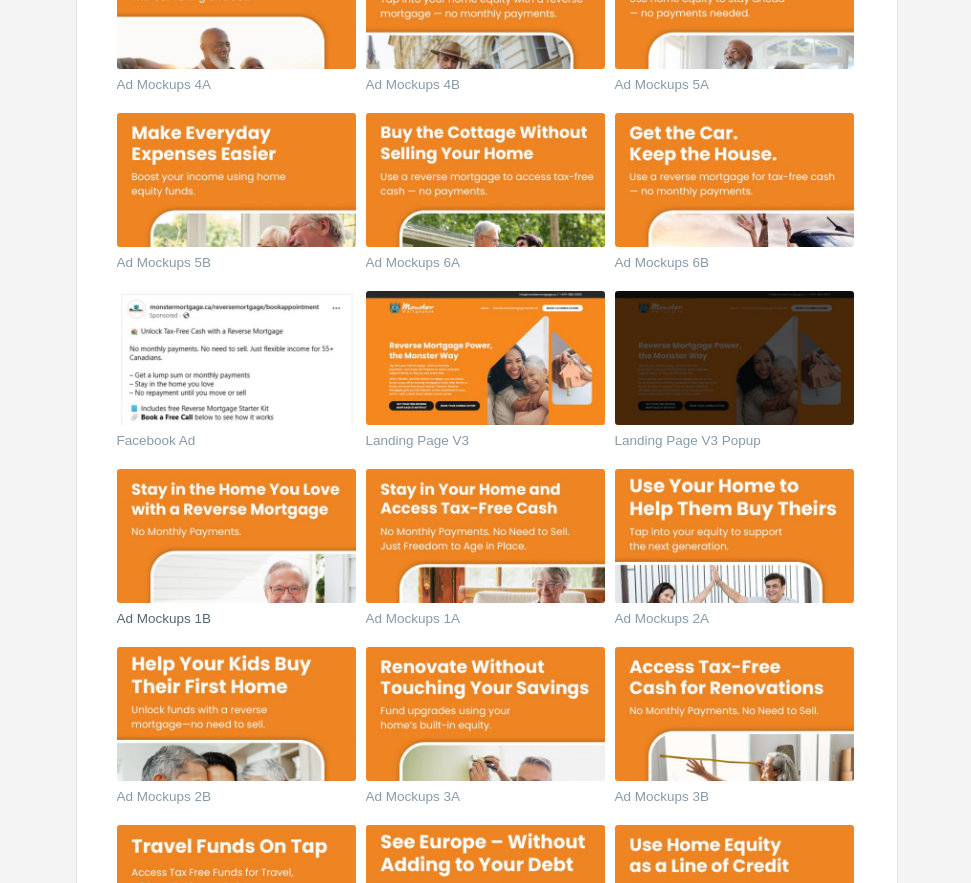 click at bounding box center (236, 536) 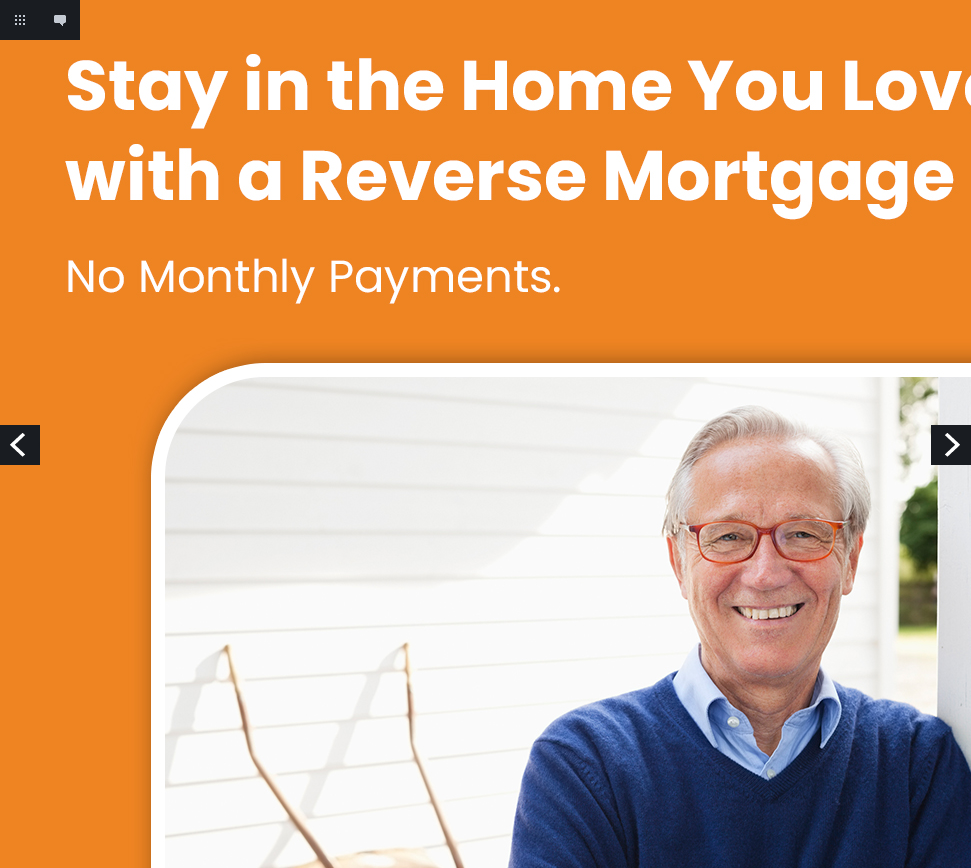 scroll, scrollTop: 0, scrollLeft: 0, axis: both 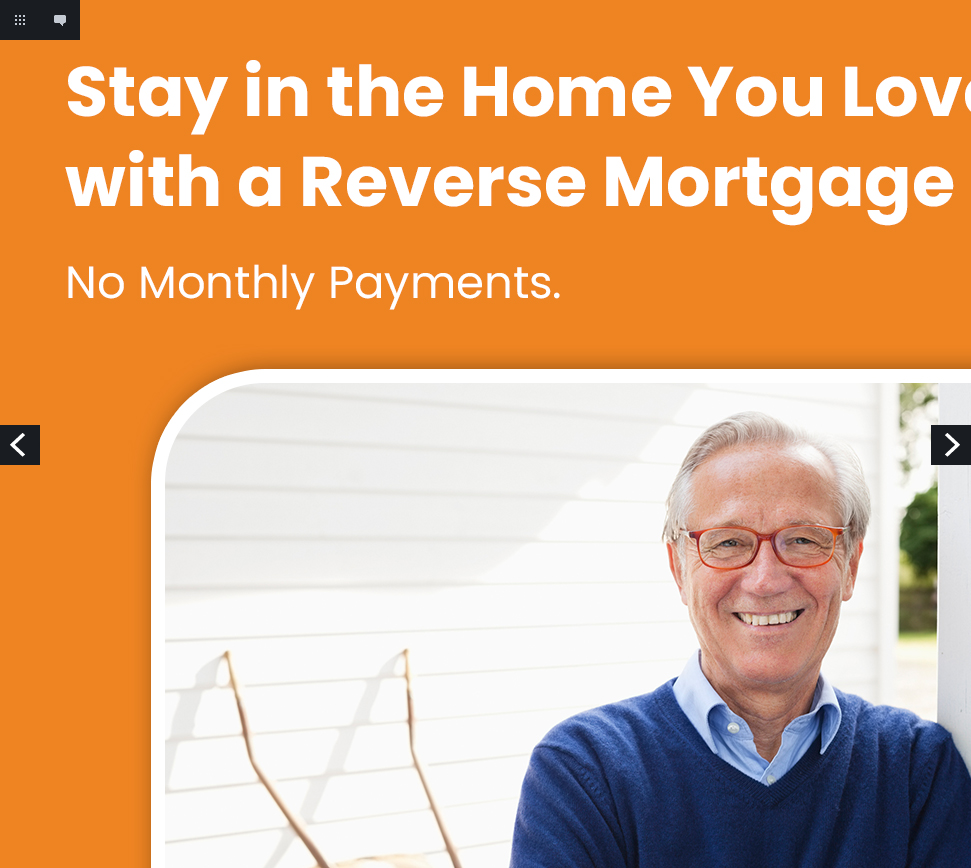click at bounding box center [540, 540] 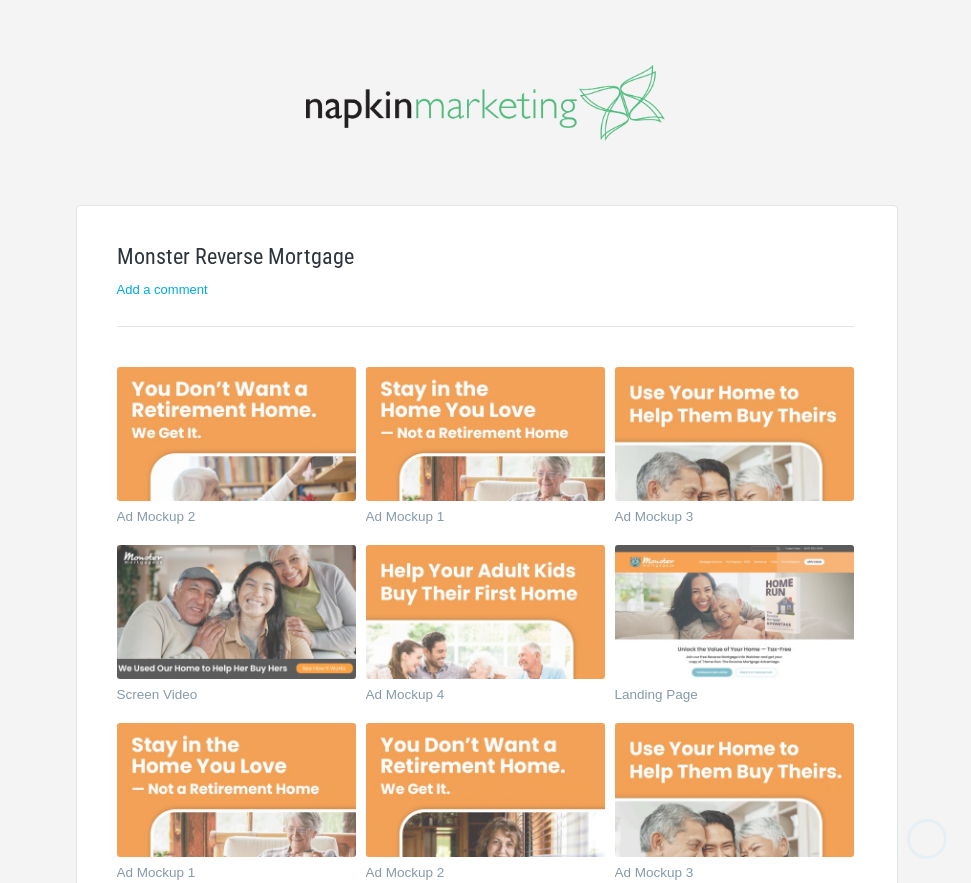 scroll, scrollTop: 1500, scrollLeft: 0, axis: vertical 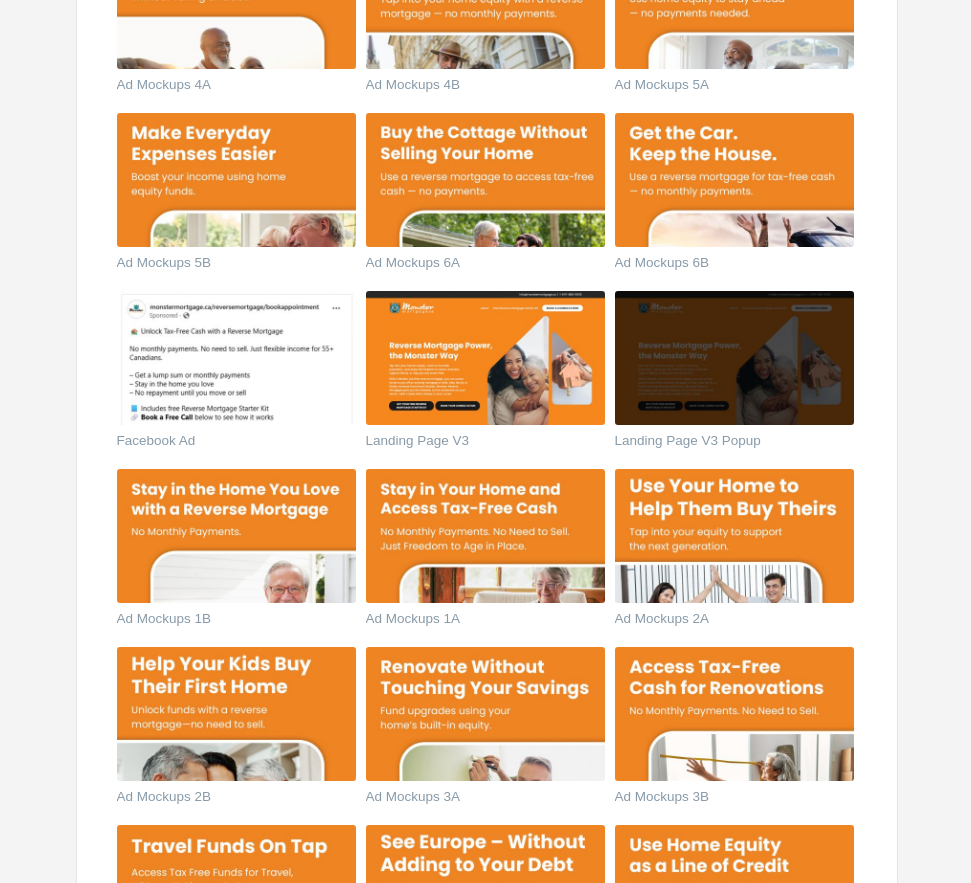 click on "Monster Reverse Mortgage
Add a comment
Ad Mockup 2
Ad Mockup 1
Ad Mockup 3
Screen Video
Ad Mockup 4
Landing Page
Ad Mockup 1
Ad Mockup 2
Ad Mockup 3
Ad Mockup 4
Landing Page V1
Landing Page V2
Ad Mockups 1B
Ad Mockups 1A
Ad Mockups 2A" at bounding box center [485, 345] 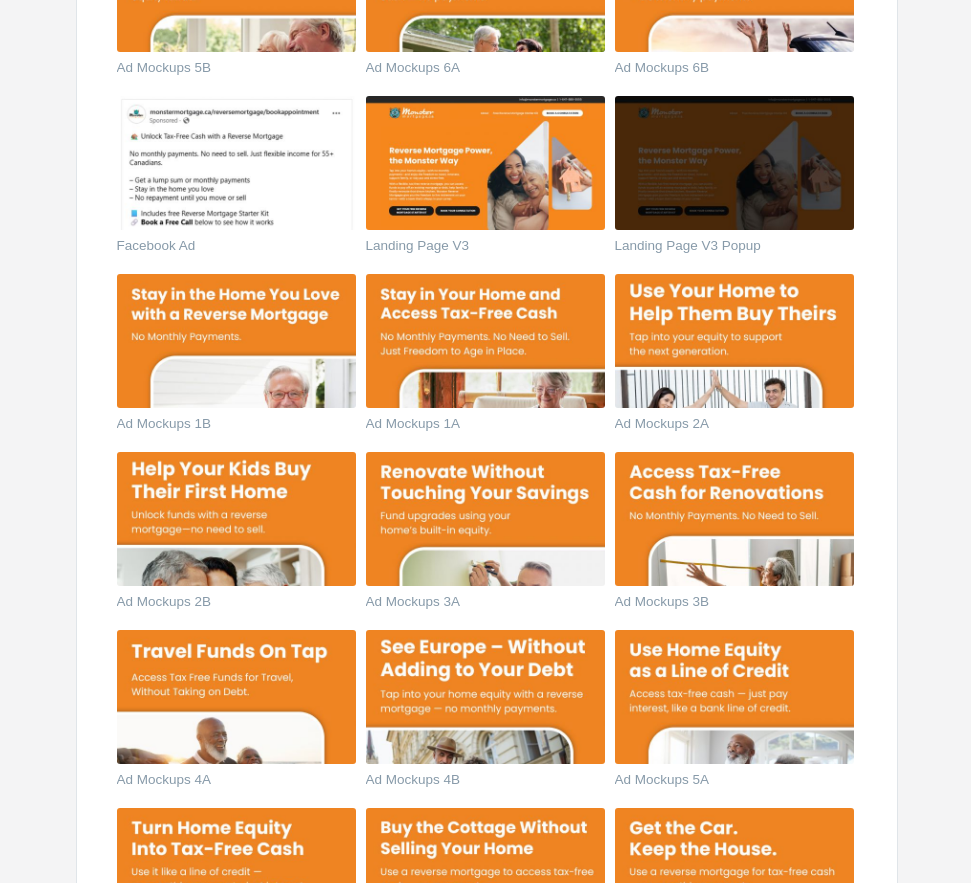 scroll, scrollTop: 1800, scrollLeft: 0, axis: vertical 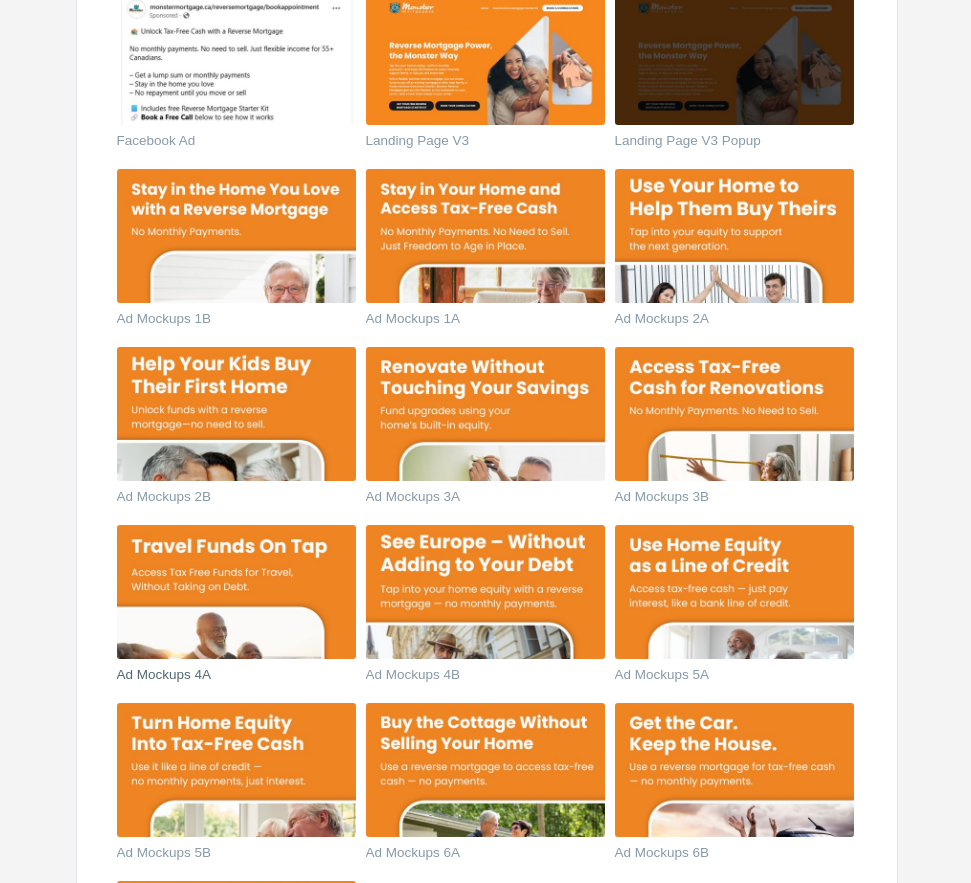 click at bounding box center [236, 592] 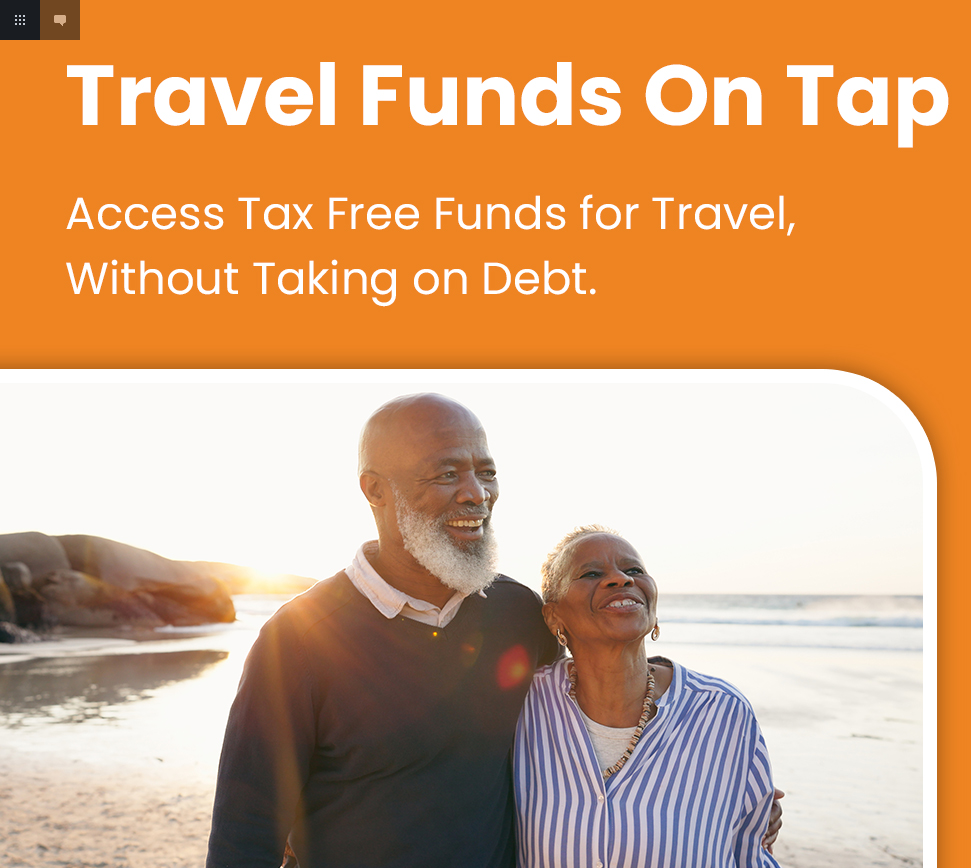 scroll, scrollTop: 0, scrollLeft: 0, axis: both 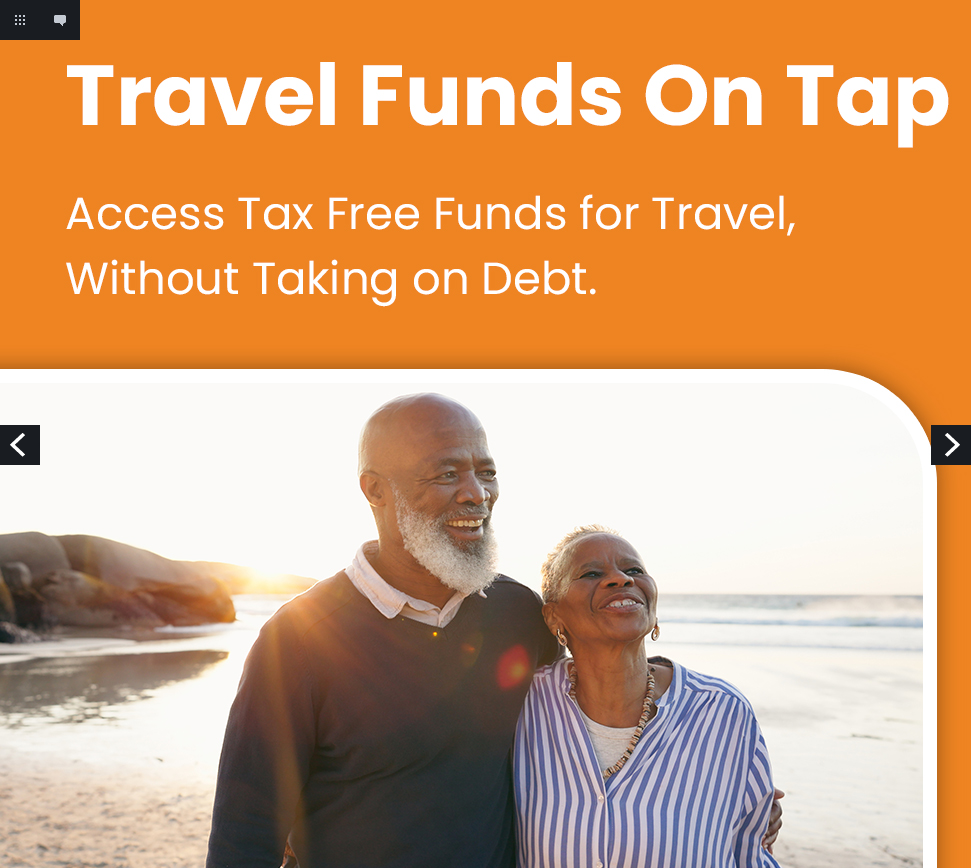 click on "Next" at bounding box center (951, 445) 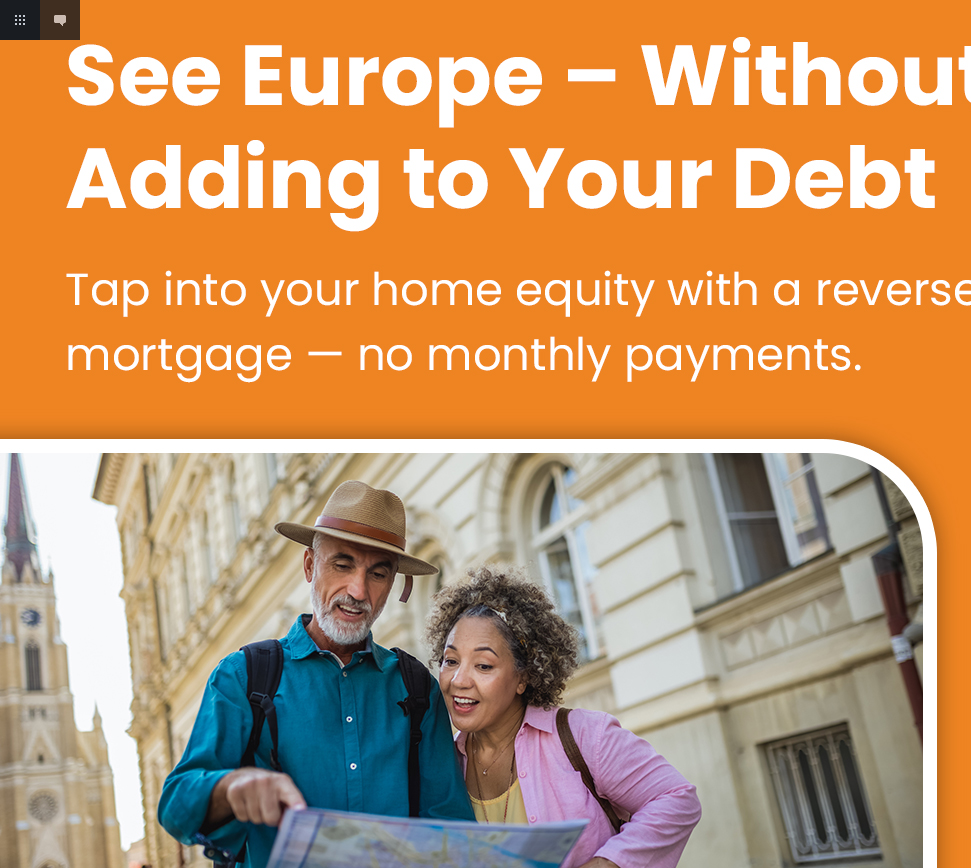 scroll, scrollTop: 0, scrollLeft: 0, axis: both 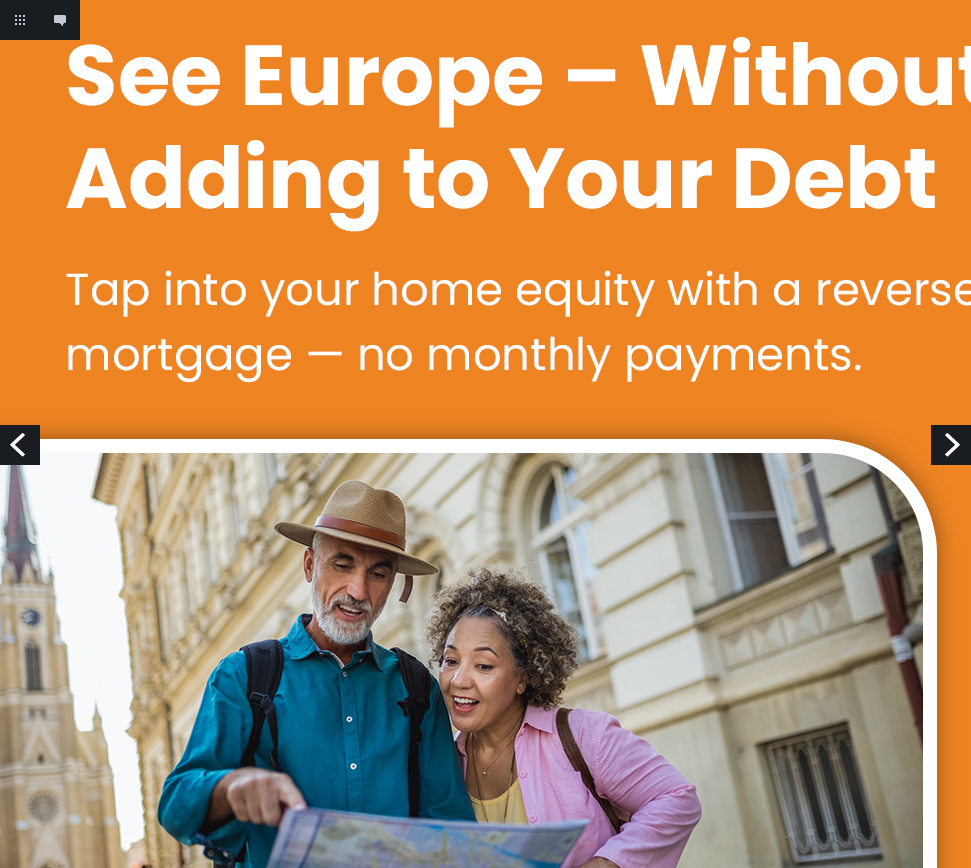 click on "Next" at bounding box center [951, 445] 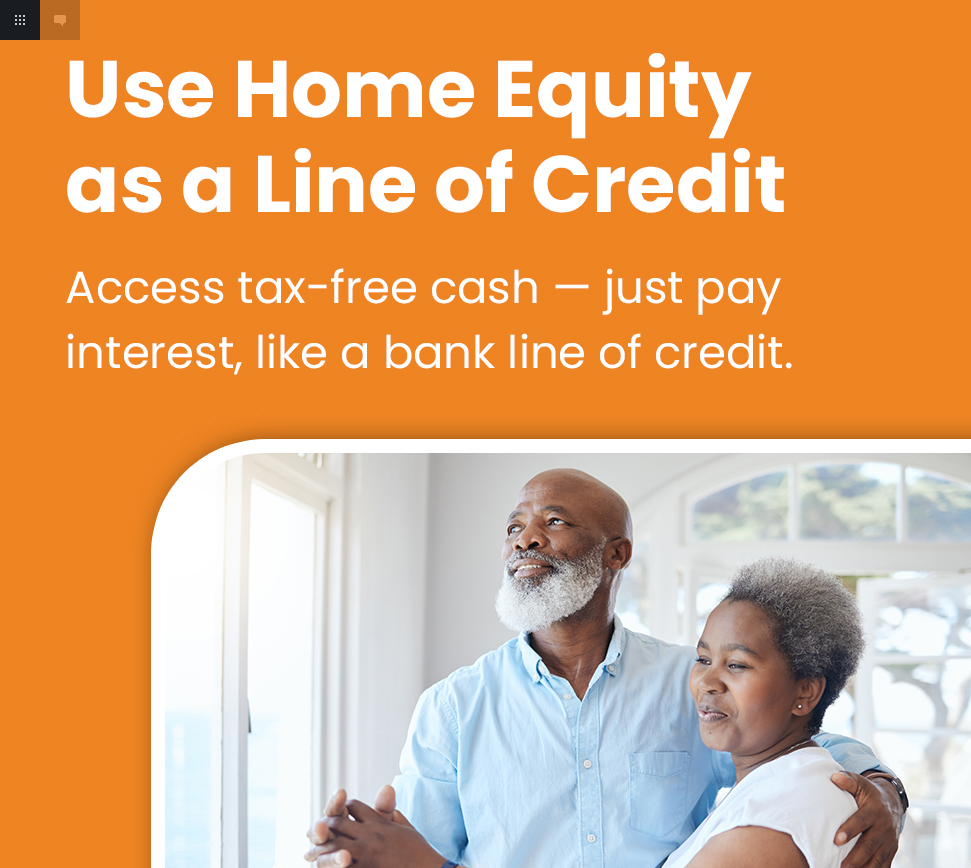 scroll, scrollTop: 0, scrollLeft: 0, axis: both 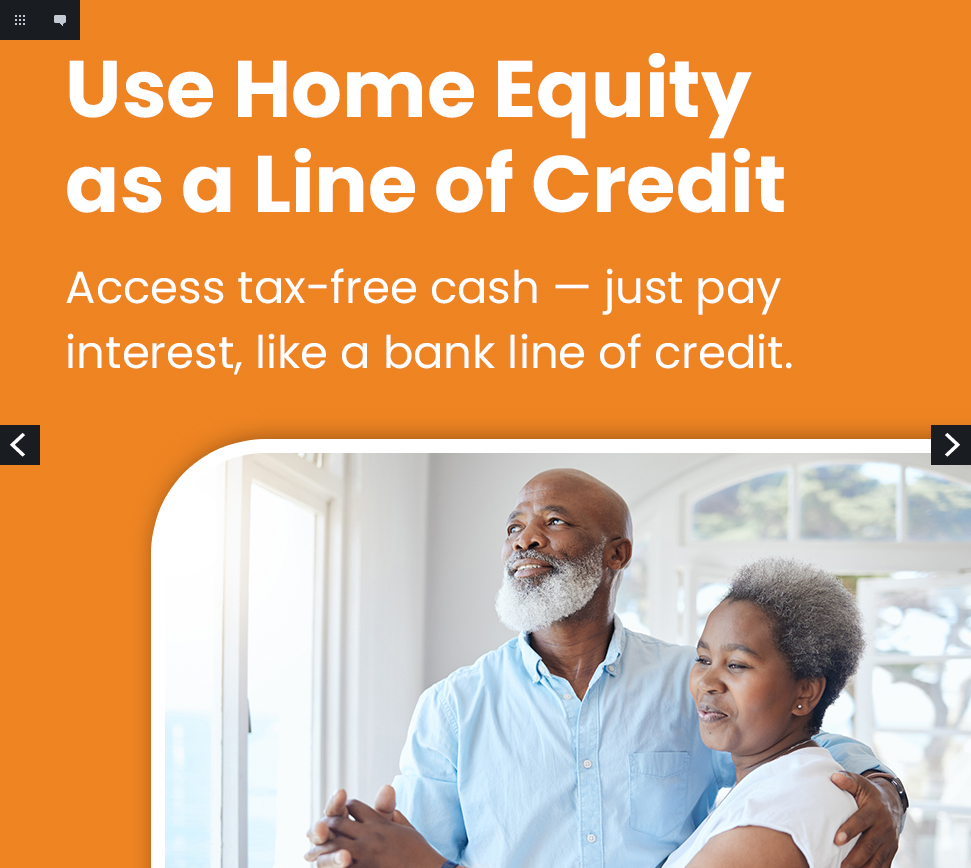 click on "Next" at bounding box center [951, 445] 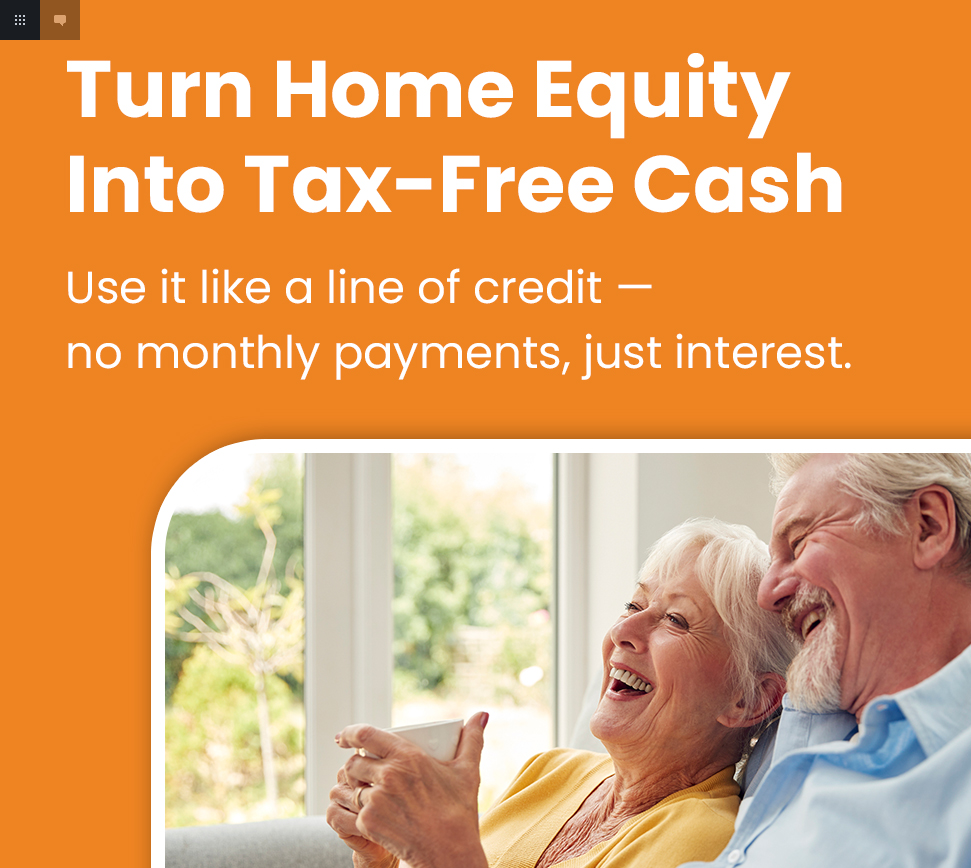 scroll, scrollTop: 0, scrollLeft: 0, axis: both 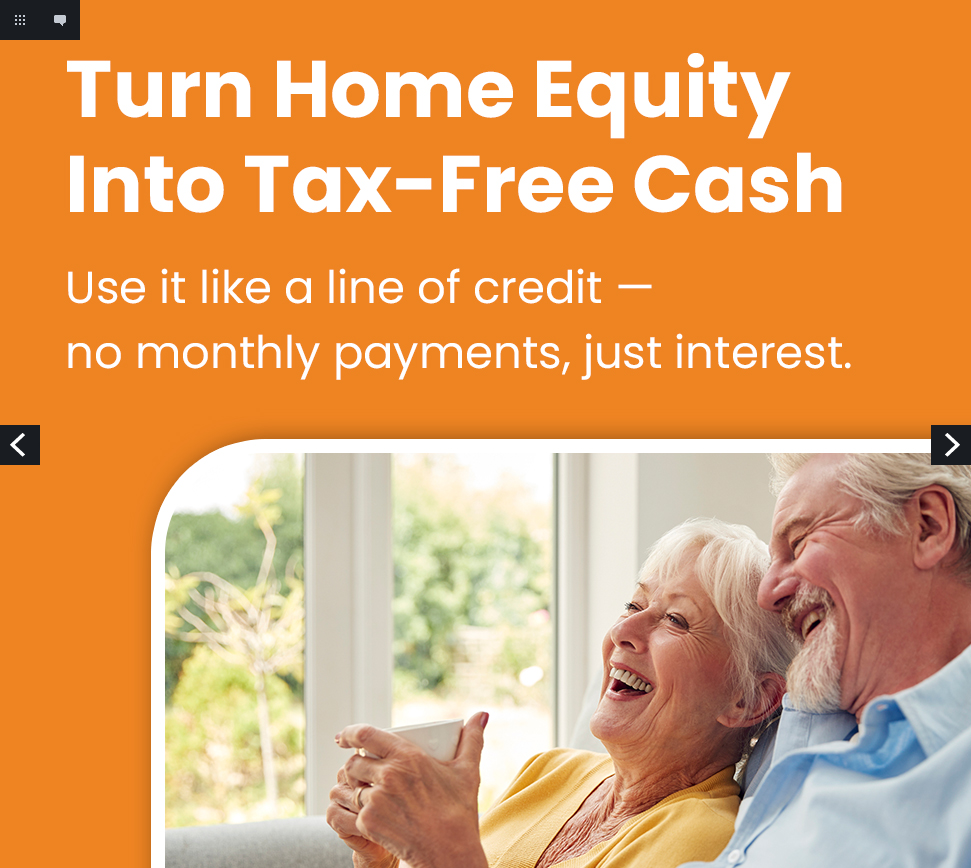 click at bounding box center [540, 540] 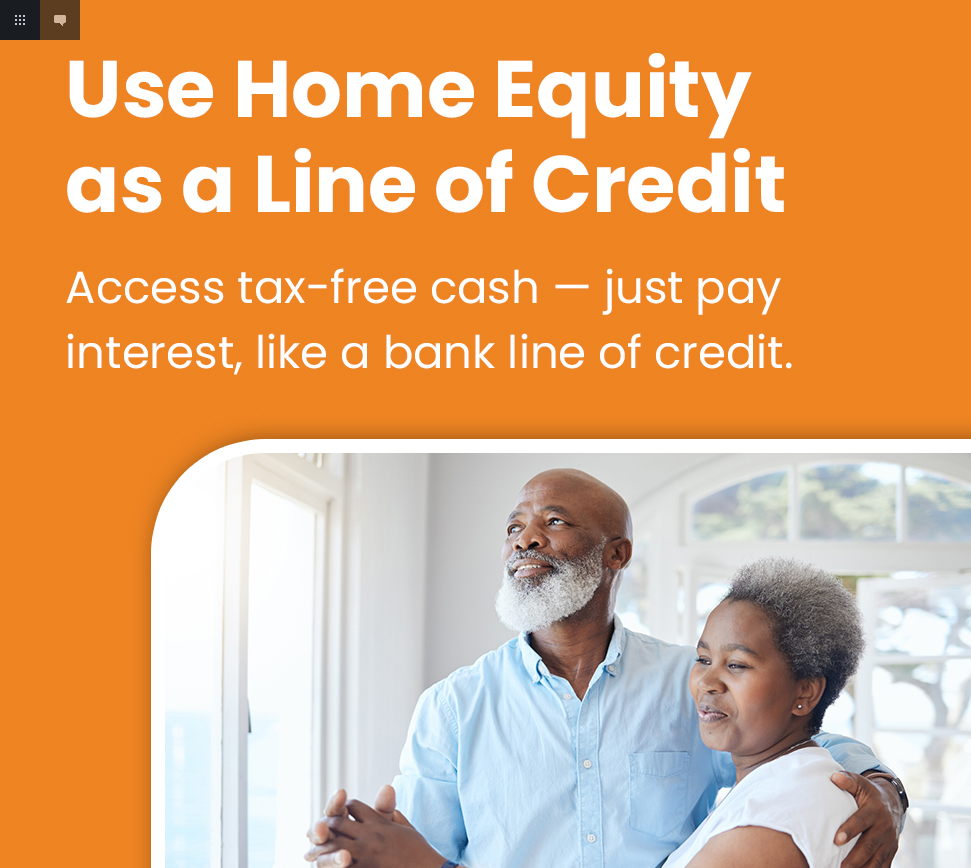 scroll, scrollTop: 0, scrollLeft: 0, axis: both 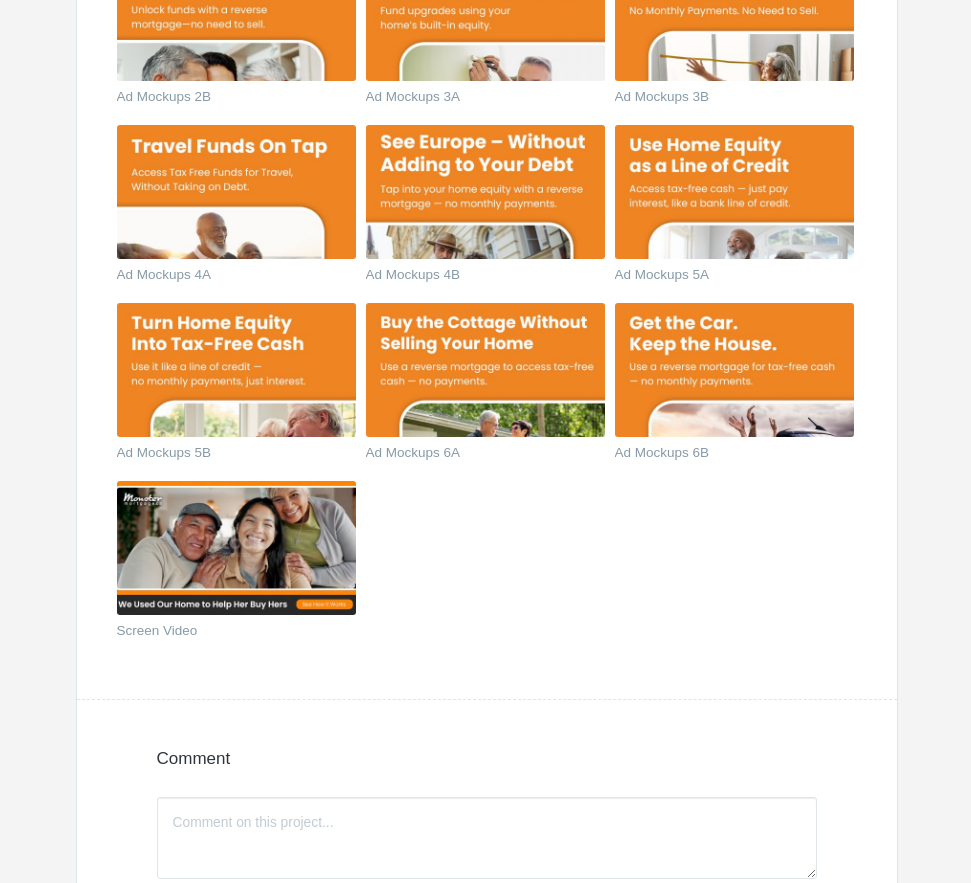 click on "Ad Mockup 2
Ad Mockup 1
Ad Mockup 3
Screen Video
Ad Mockup 4
Landing Page
Ad Mockup 1
Ad Mockup 2
Ad Mockup 3
Ad Mockup 4
Landing Page V1
Landing Page V2
Ad Mockups 1B
Ad Mockups 1A
Ad Mockups 2A
Ad Mockups 2B
Ad Mockups 3A" at bounding box center (507, -572) 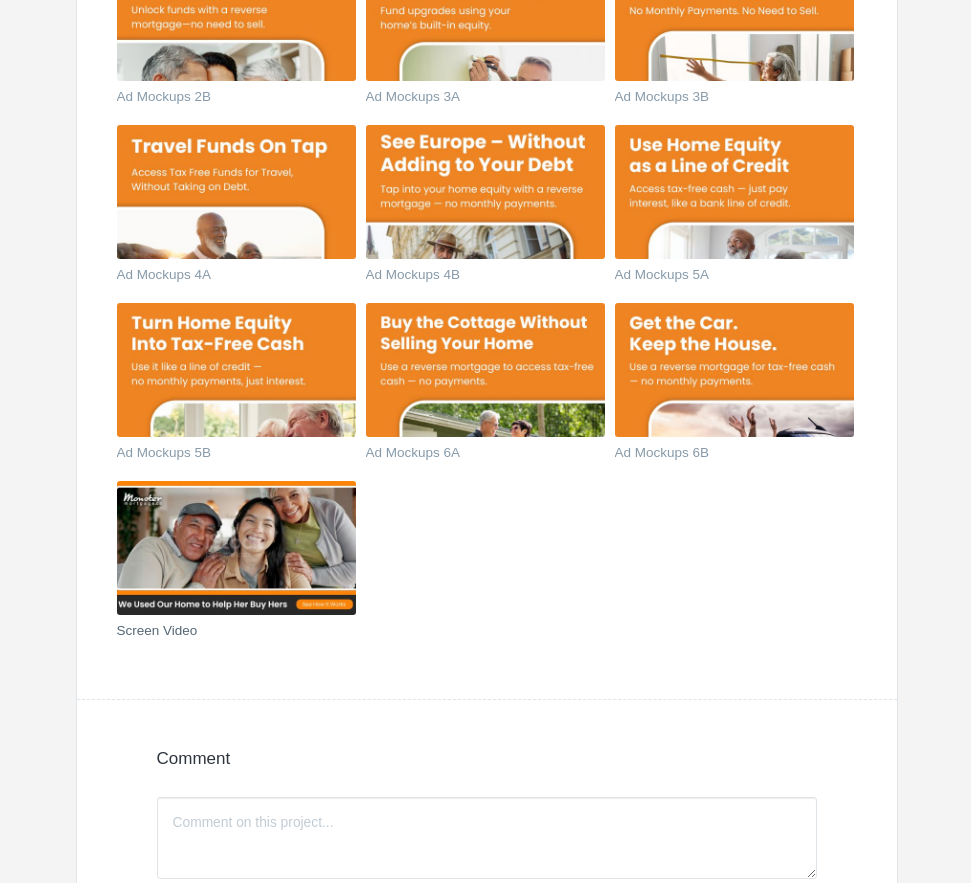 click at bounding box center (236, 548) 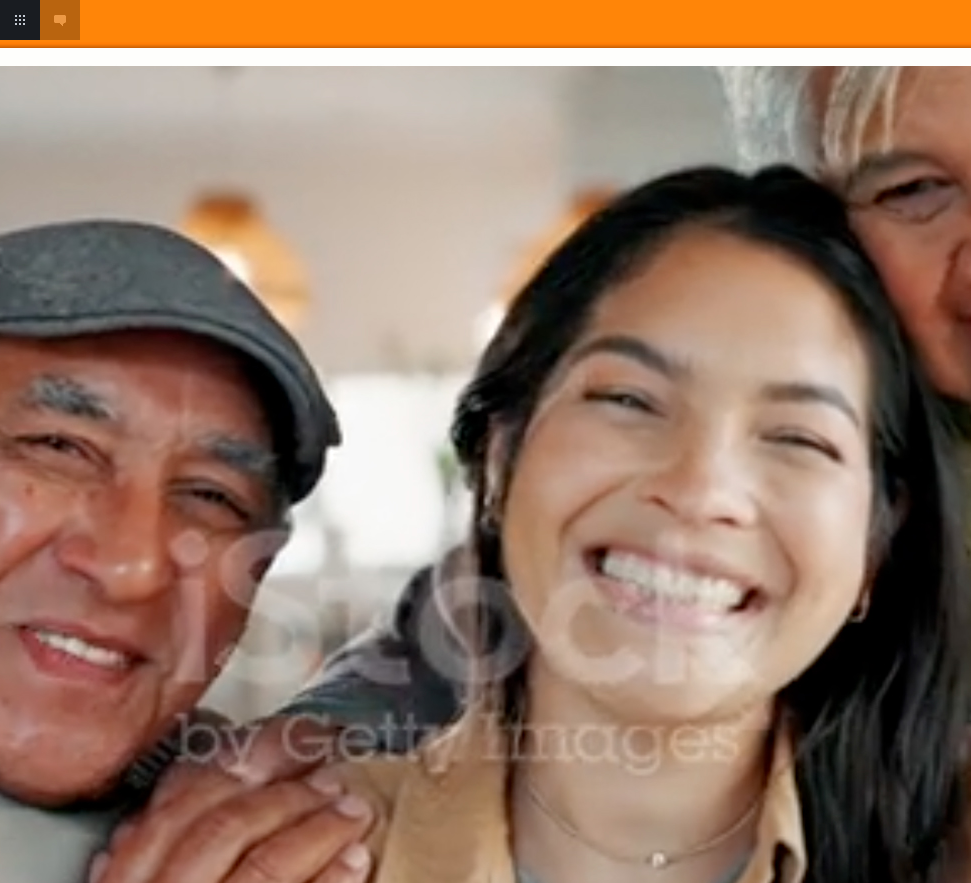 scroll, scrollTop: 0, scrollLeft: 0, axis: both 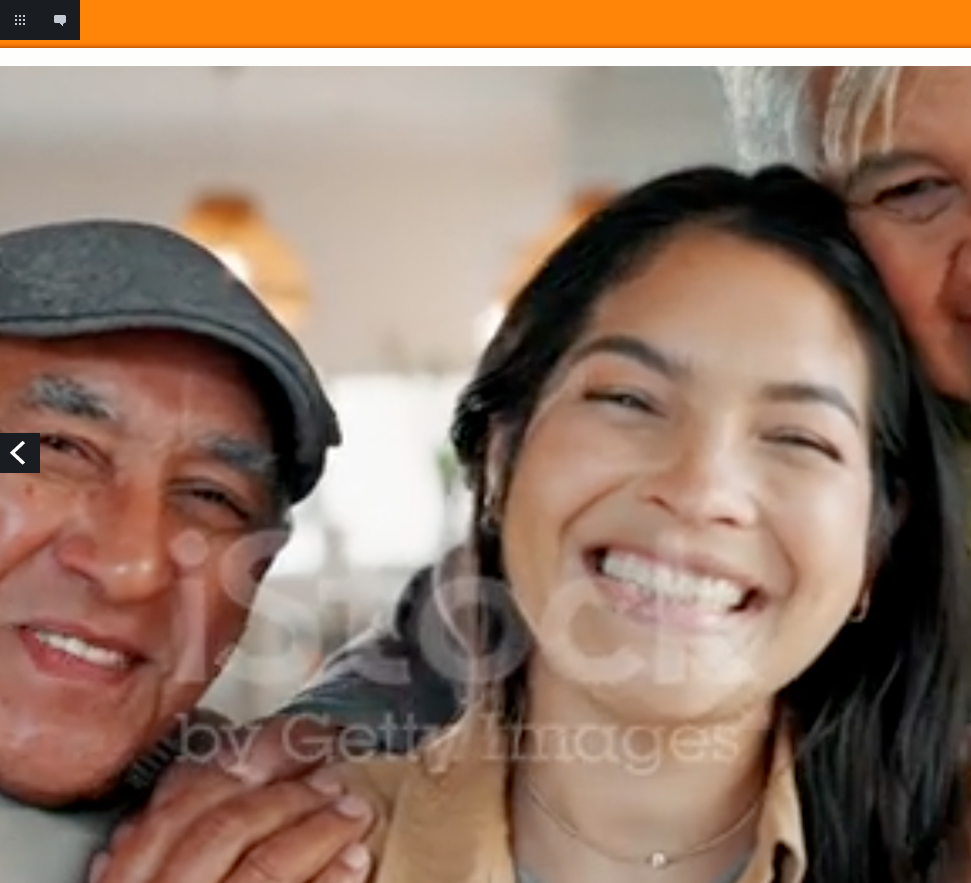 click at bounding box center [485, 674] 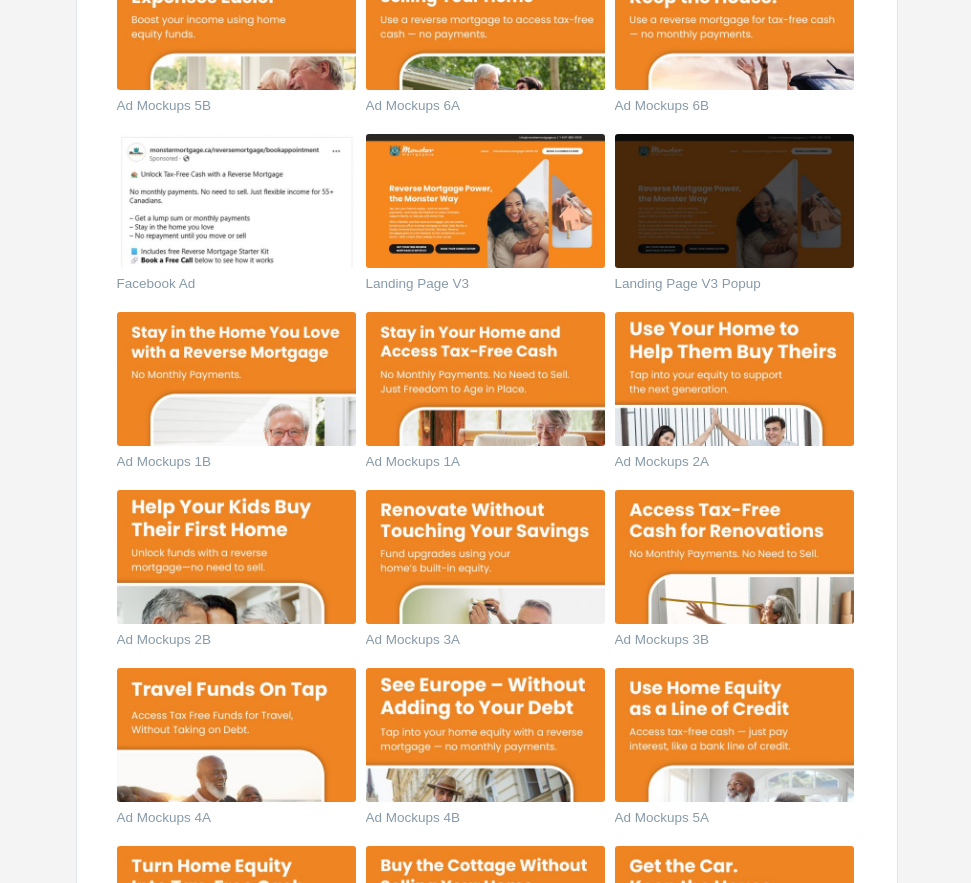 scroll, scrollTop: 1600, scrollLeft: 0, axis: vertical 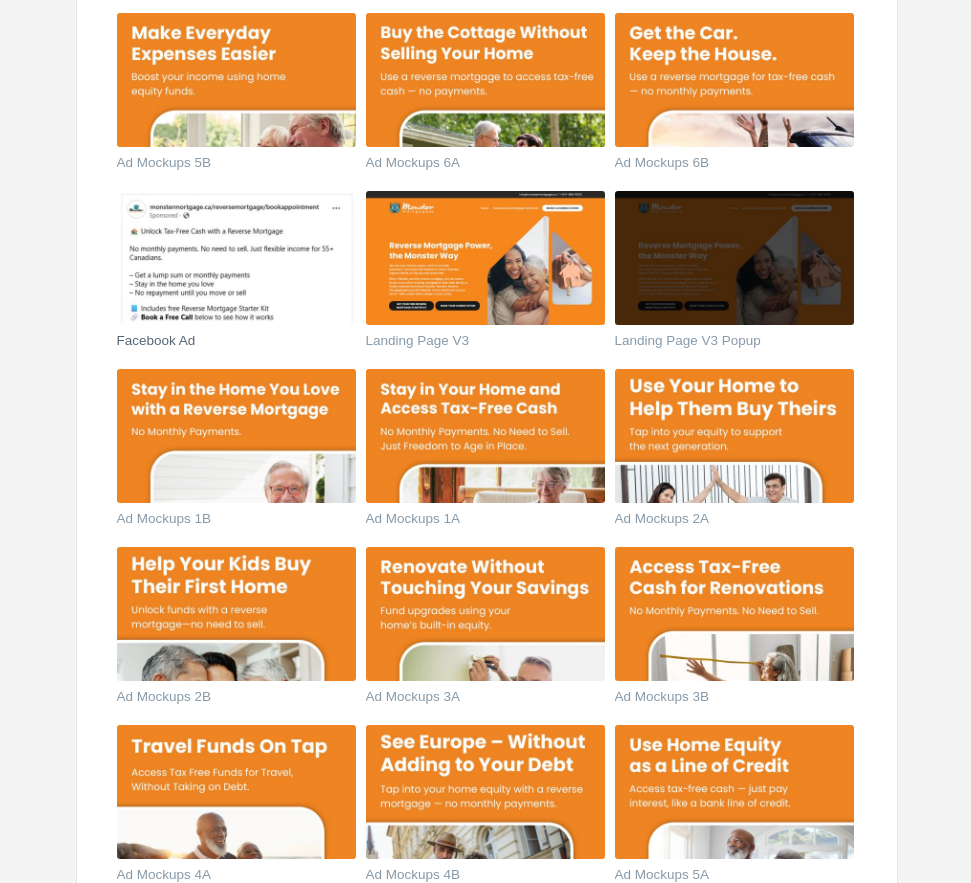 click at bounding box center [236, 258] 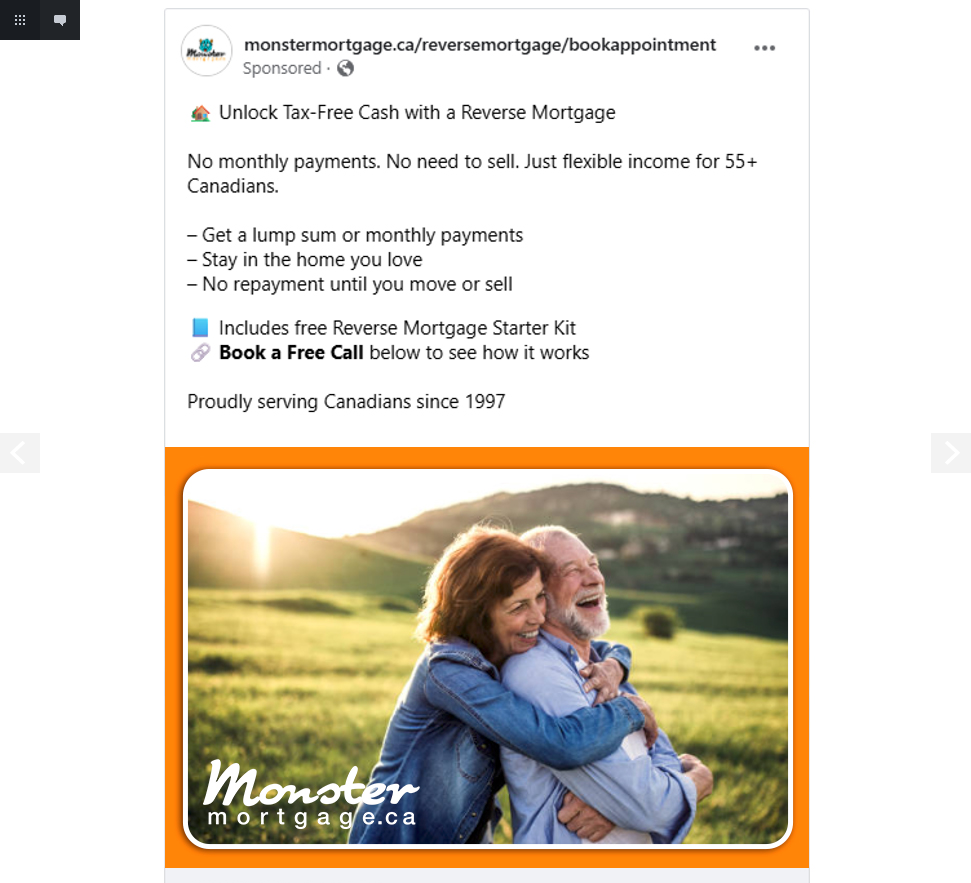 scroll, scrollTop: 0, scrollLeft: 0, axis: both 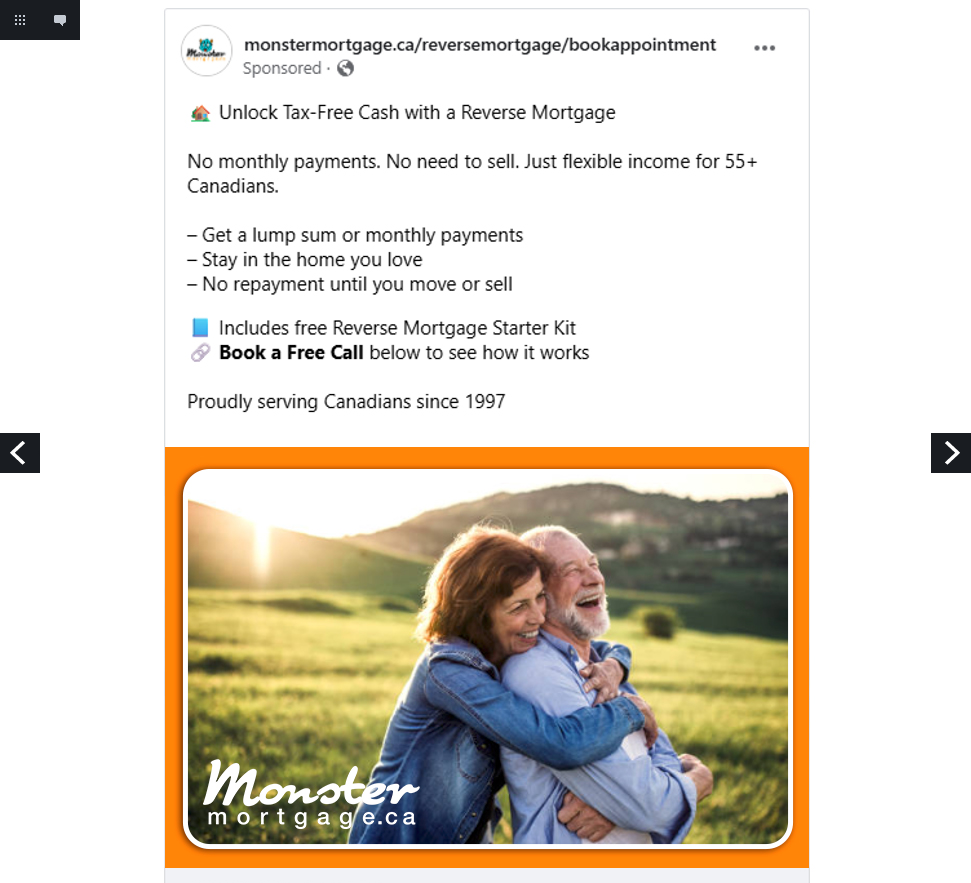 click at bounding box center (486, 526) 